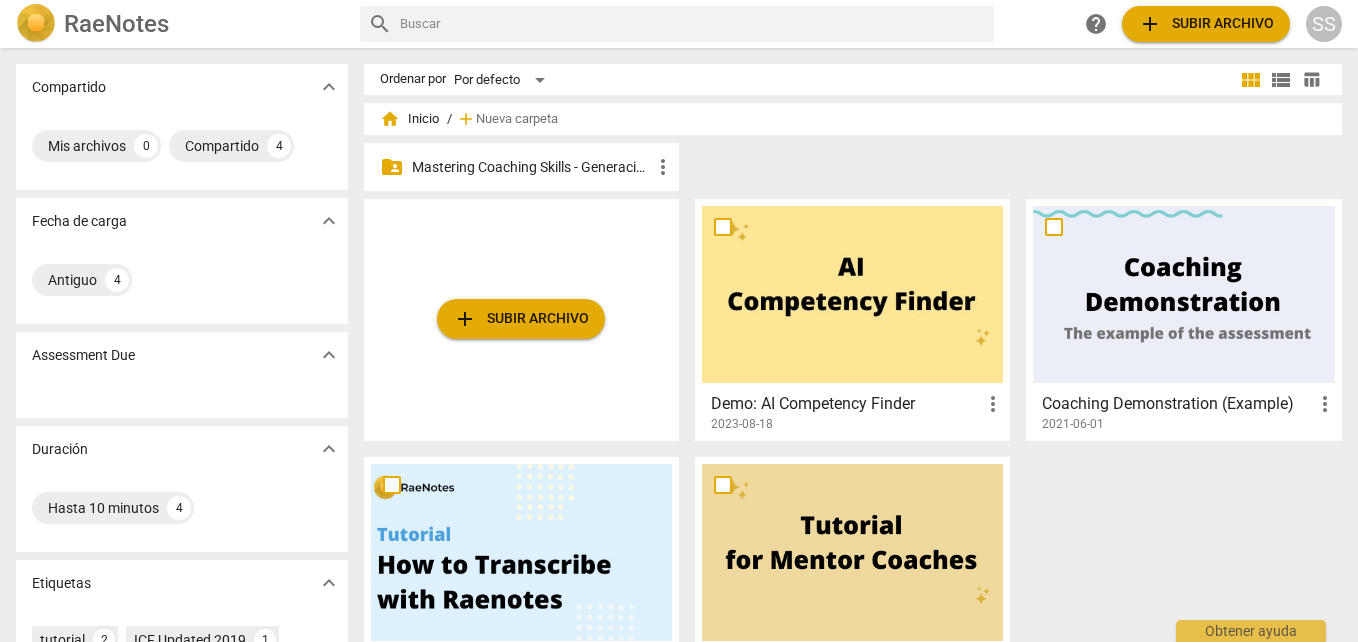 scroll, scrollTop: 0, scrollLeft: 0, axis: both 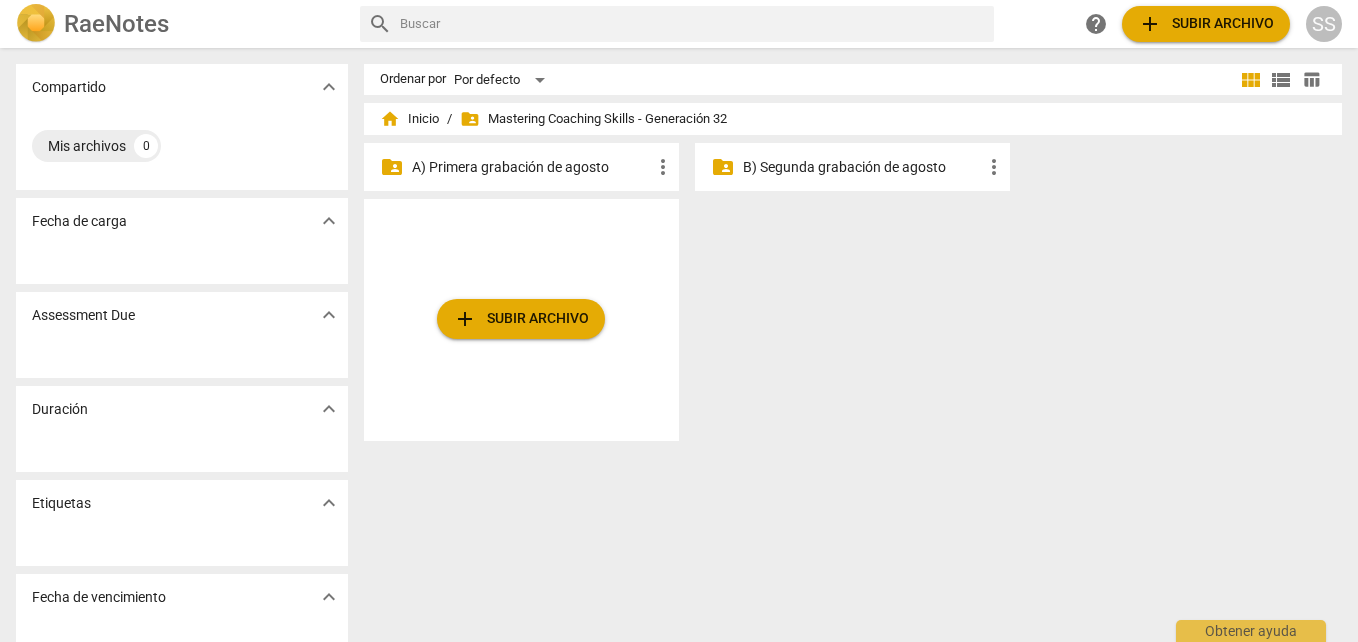 click on "A) Primera grabación de agosto" at bounding box center (531, 167) 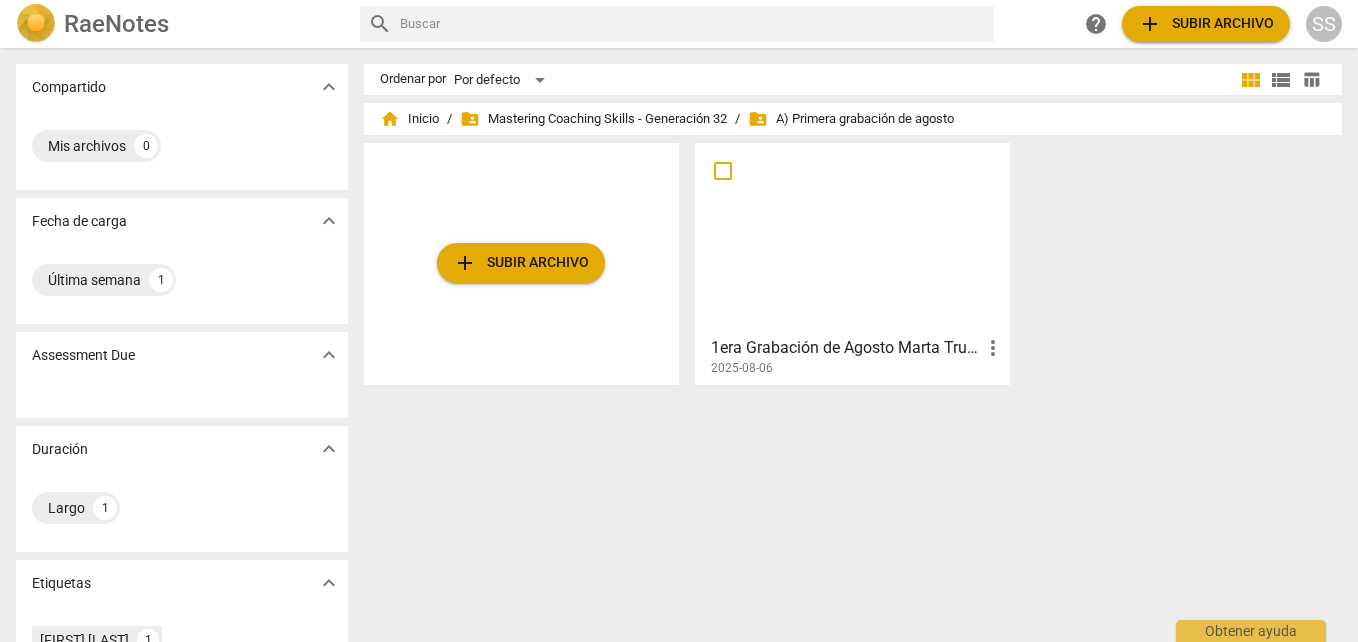 click at bounding box center [852, 238] 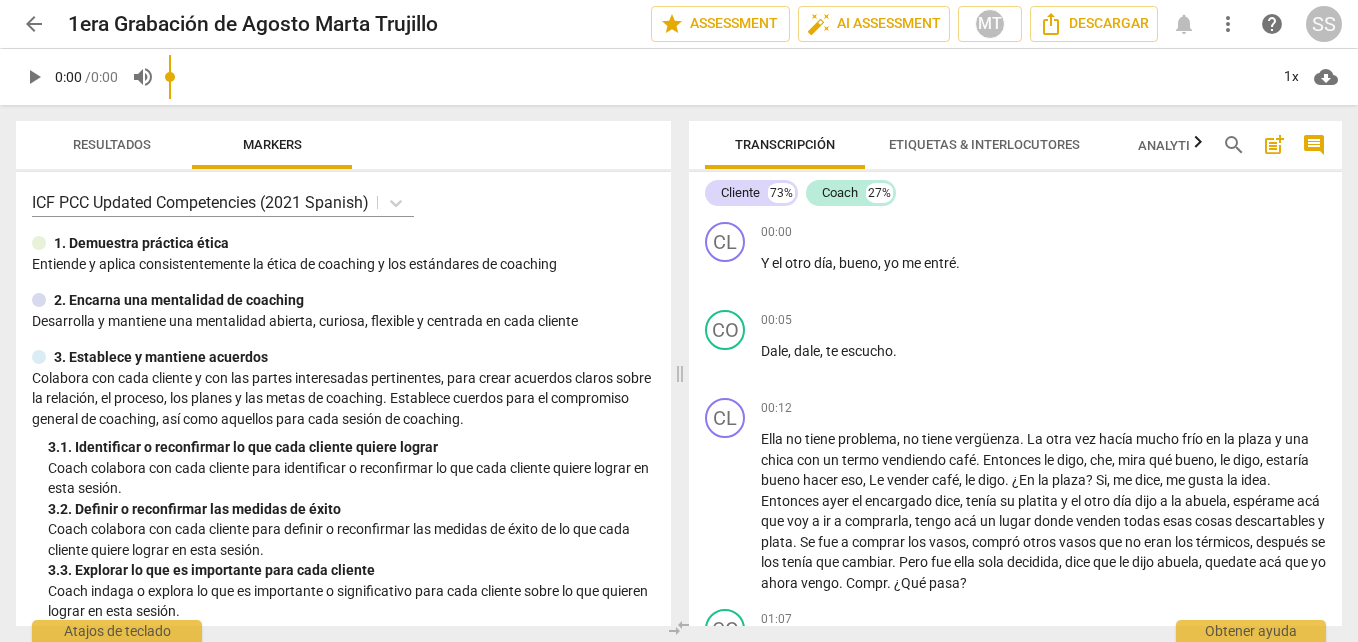 click on "play_arrow" at bounding box center (34, 77) 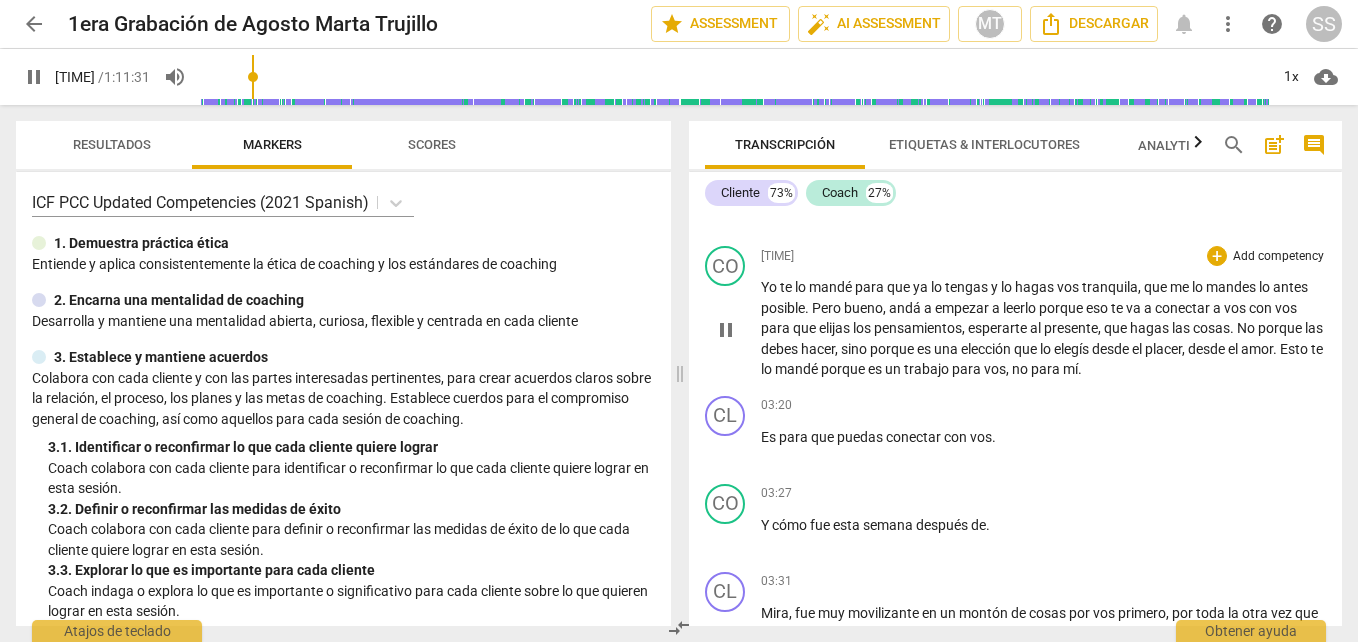 scroll, scrollTop: 1425, scrollLeft: 0, axis: vertical 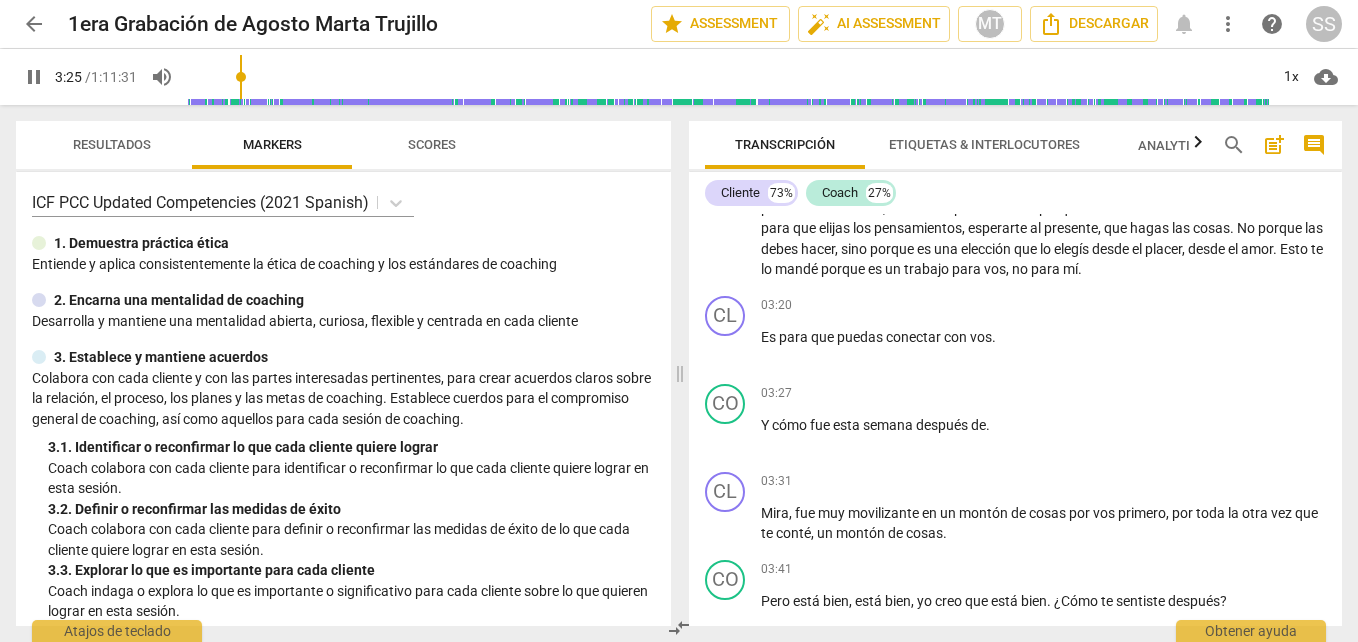 type on "206" 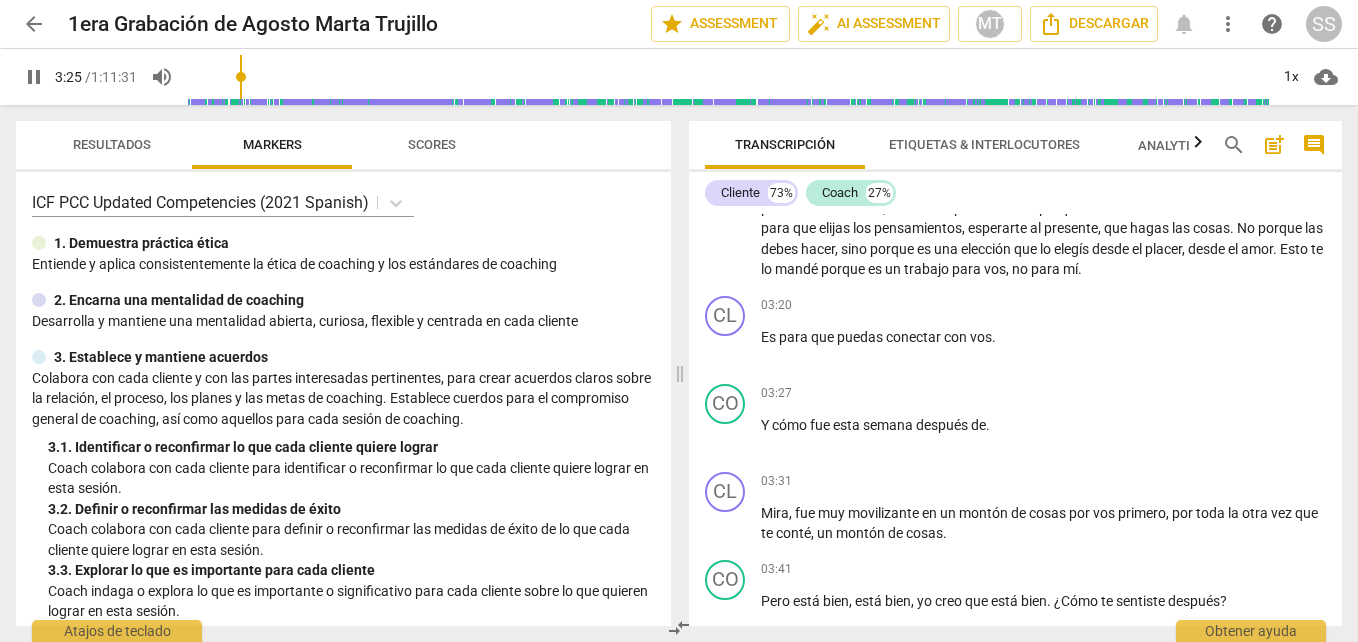 click on "arrow_back" at bounding box center [34, 24] 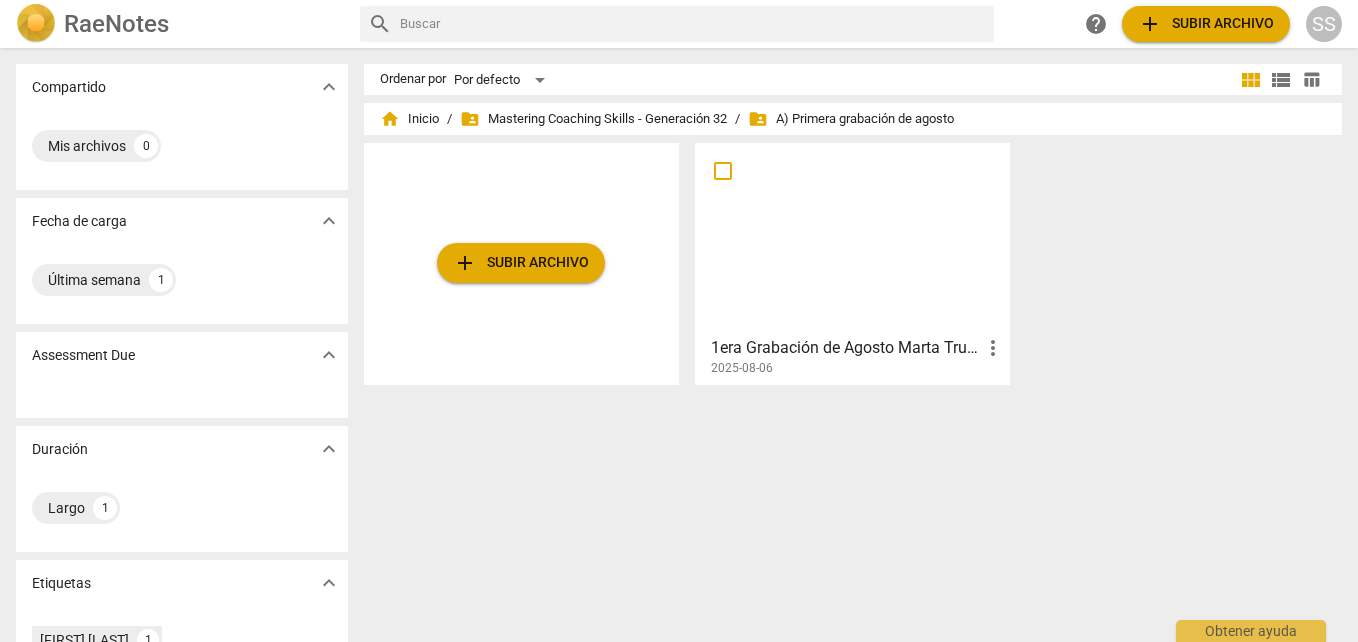 click on "add   Subir archivo" at bounding box center [521, 263] 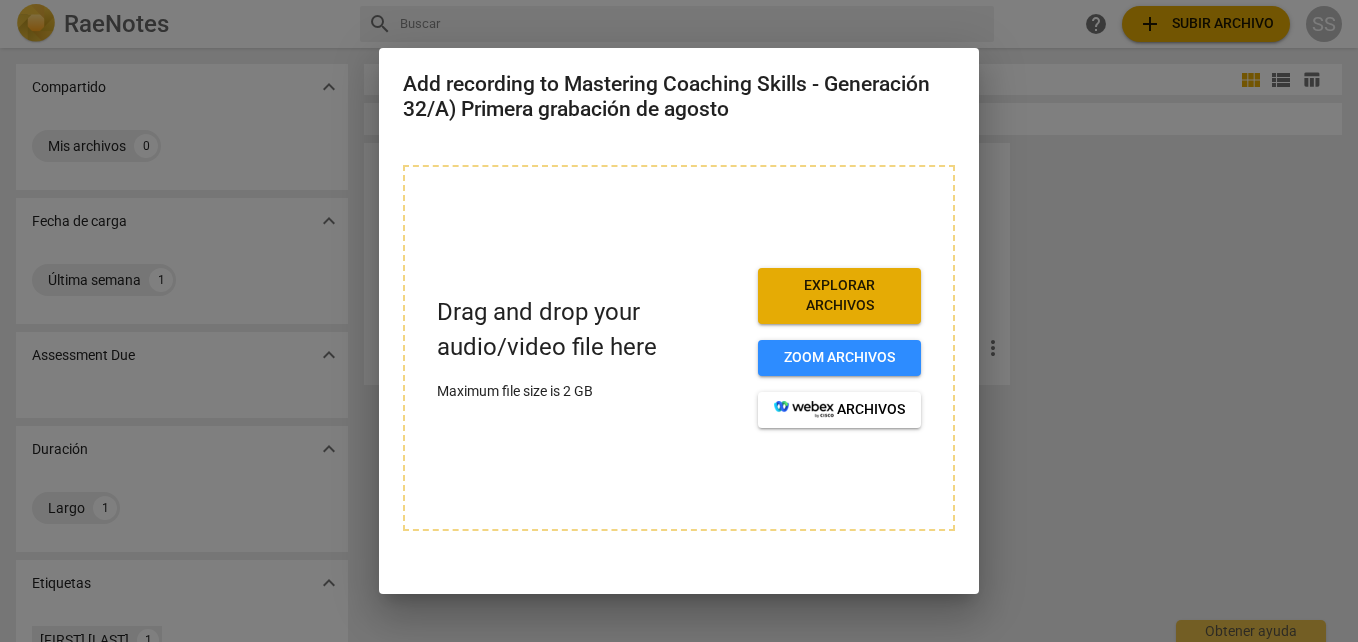click on "Explorar archivos" at bounding box center (839, 295) 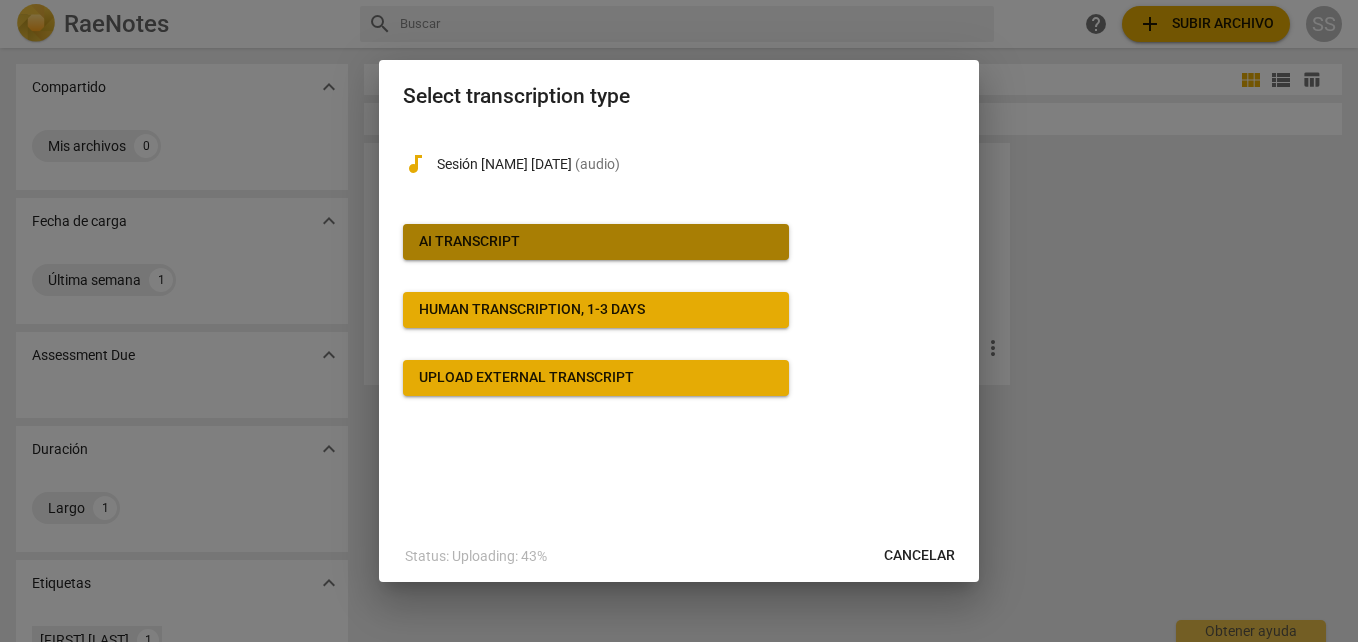 click on "AI Transcript" at bounding box center (596, 242) 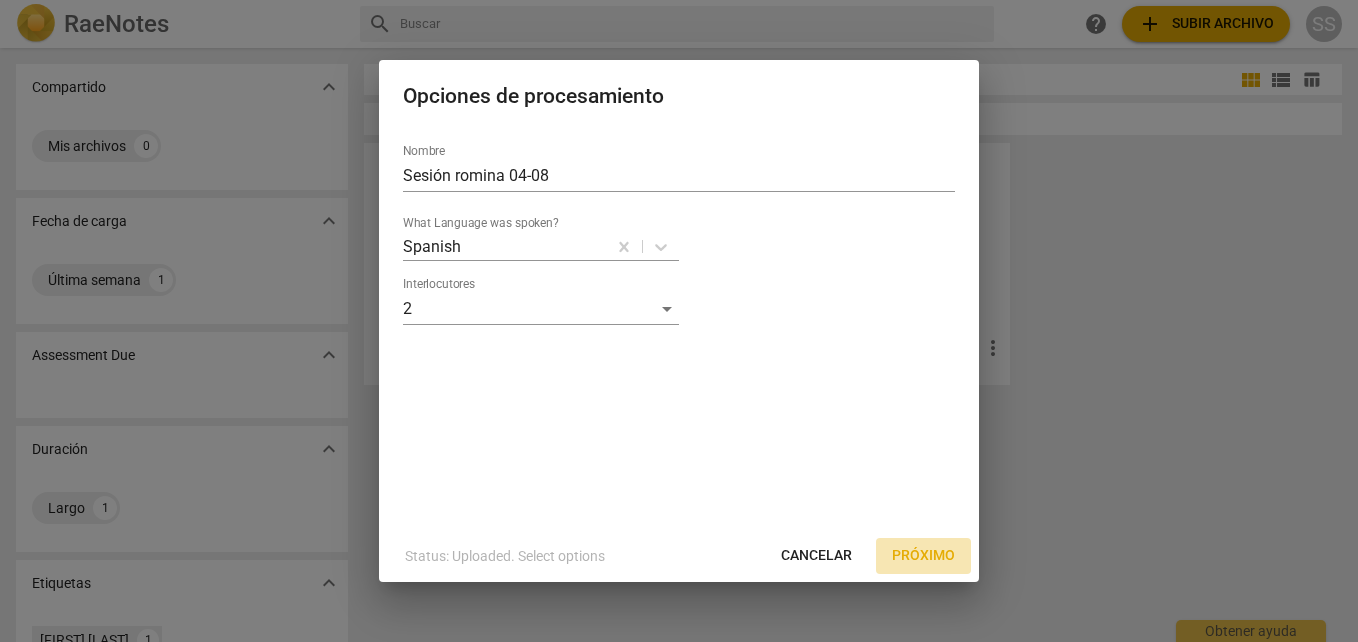 click on "Próximo" at bounding box center (923, 556) 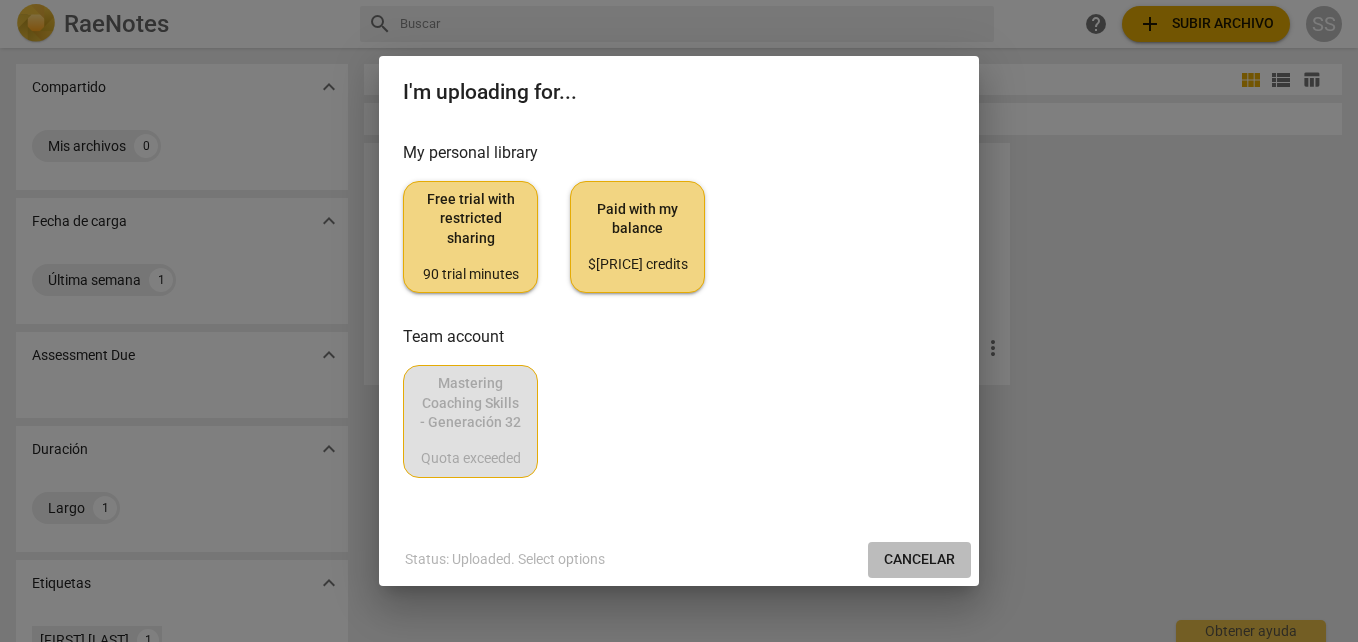 drag, startPoint x: 908, startPoint y: 555, endPoint x: 761, endPoint y: 92, distance: 485.77567 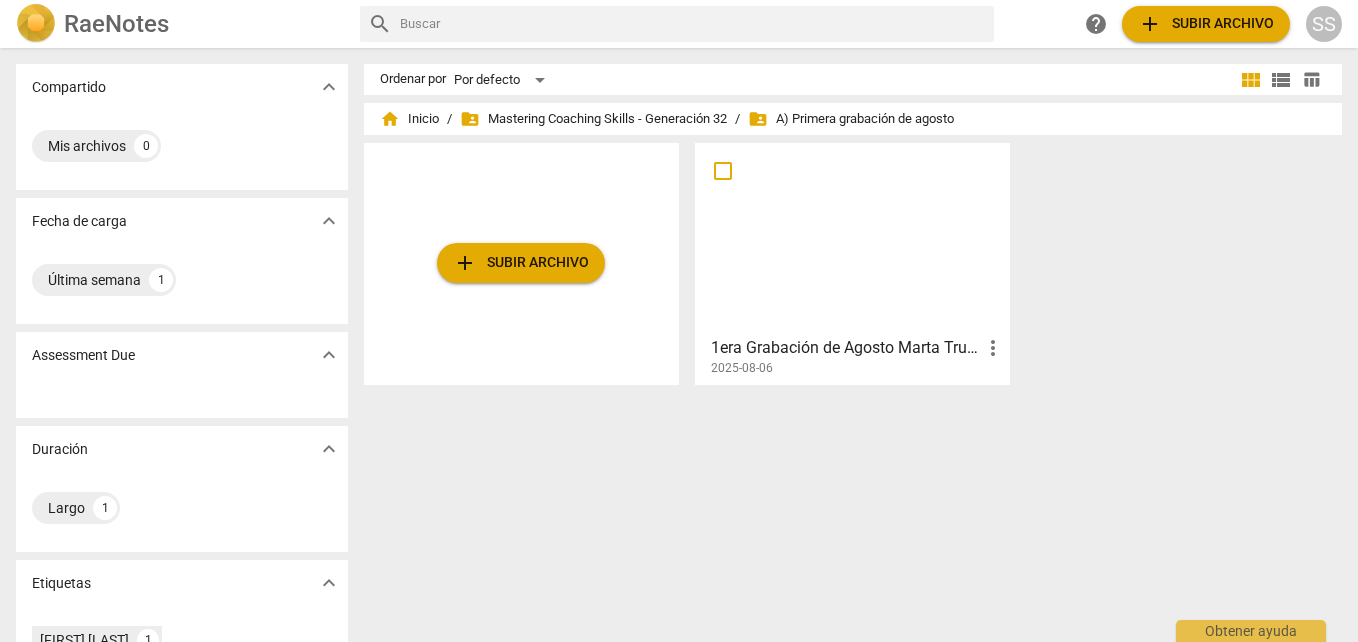 click on "add   Subir archivo" at bounding box center (521, 263) 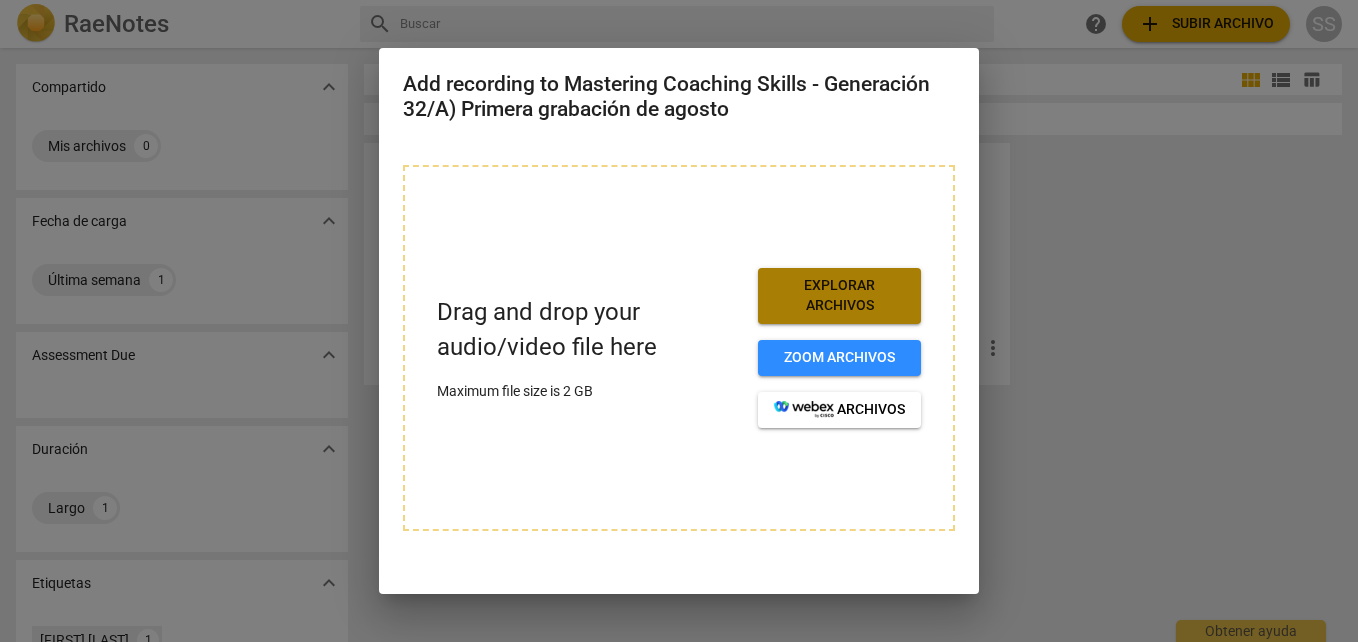 click on "Explorar archivos" at bounding box center (839, 295) 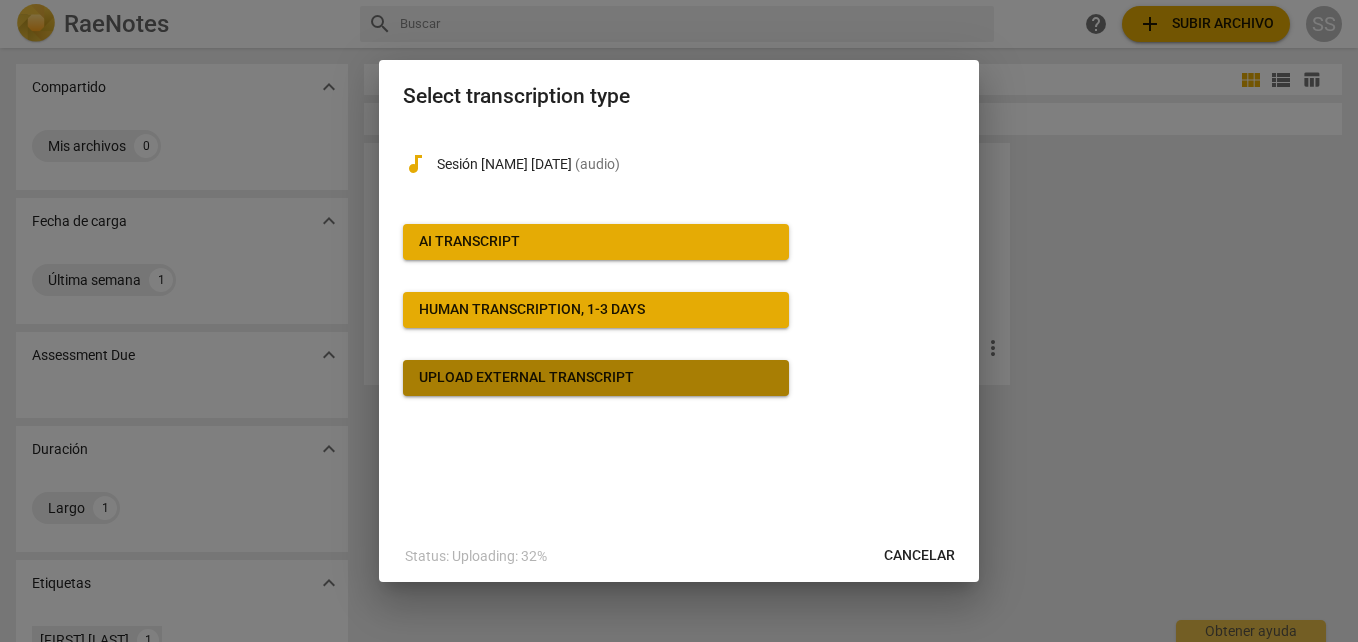 click on "Upload external transcript" at bounding box center (596, 378) 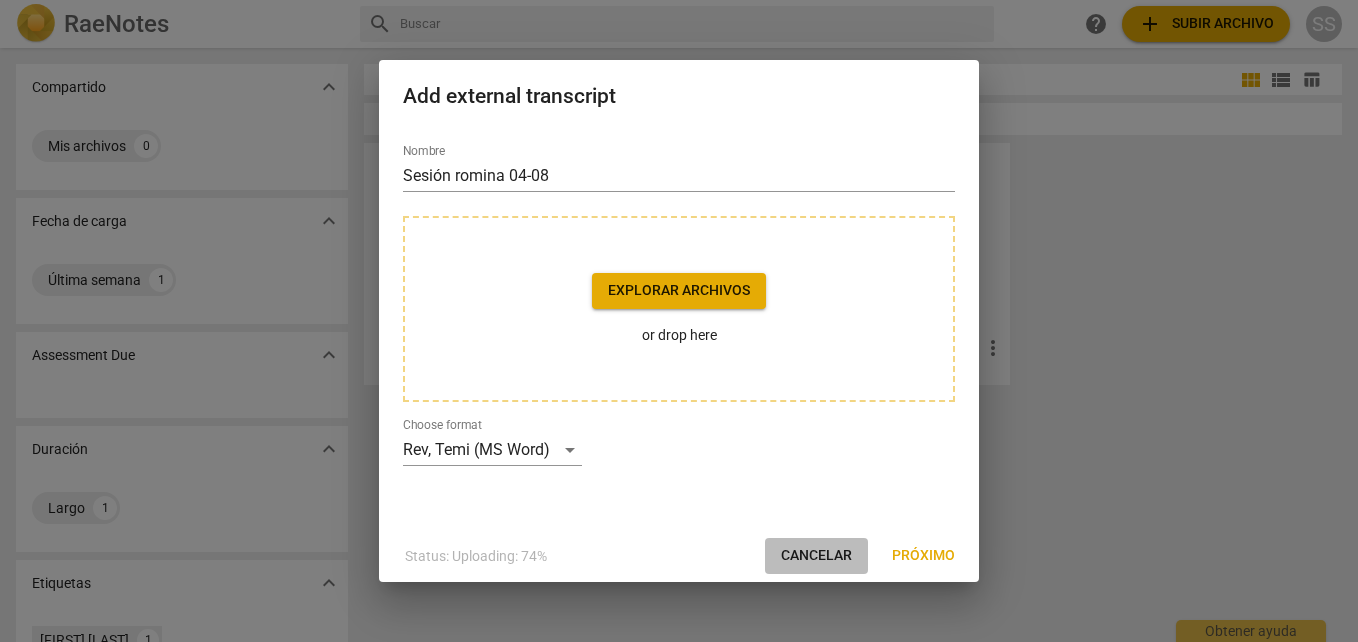 click on "Cancelar" at bounding box center [816, 556] 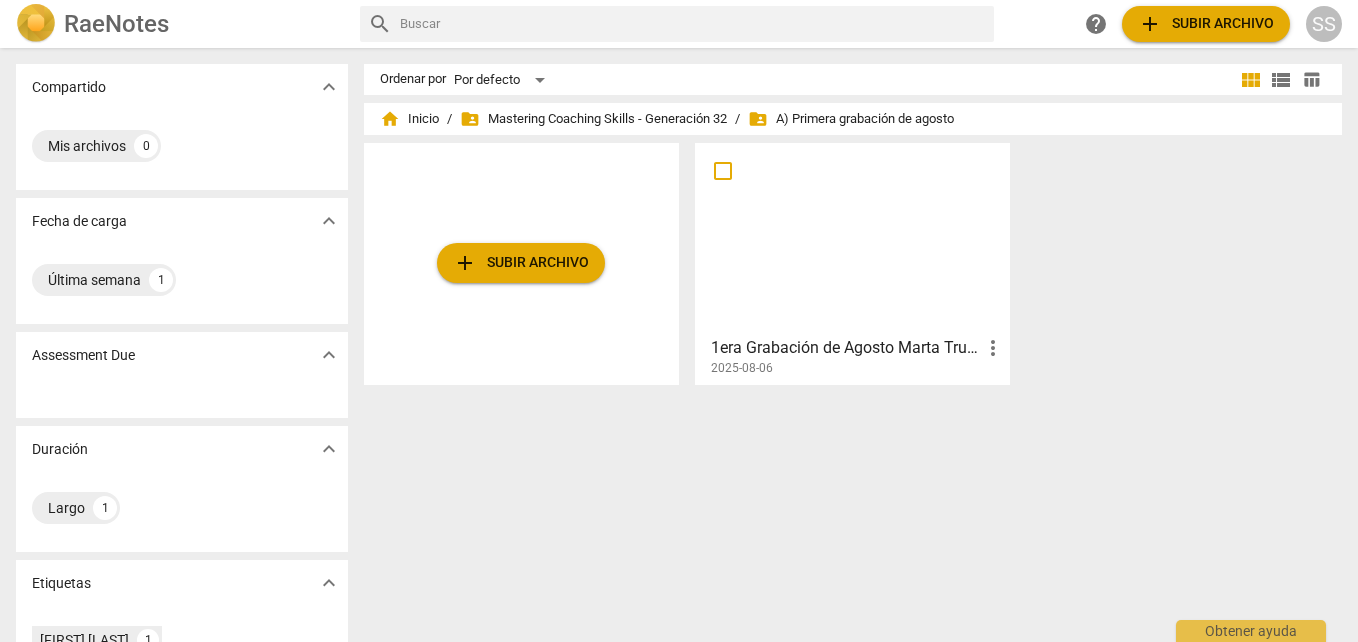 click on "add   Subir archivo" at bounding box center (521, 263) 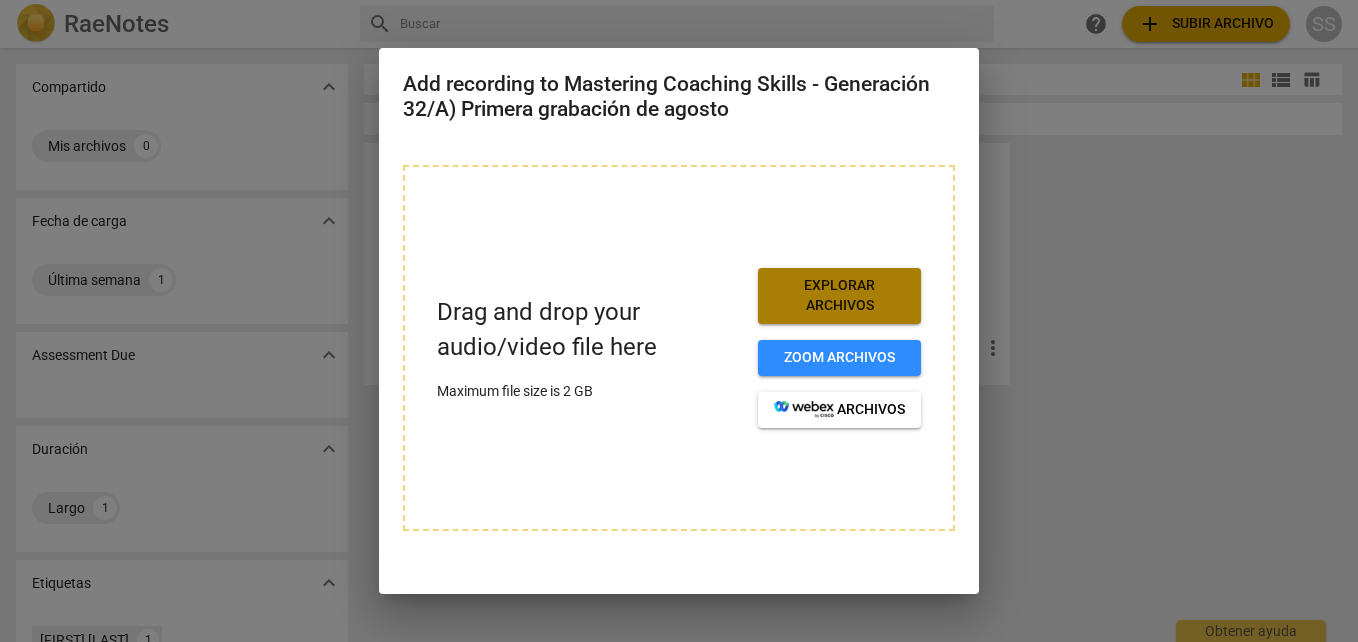 click on "Explorar archivos" at bounding box center (839, 295) 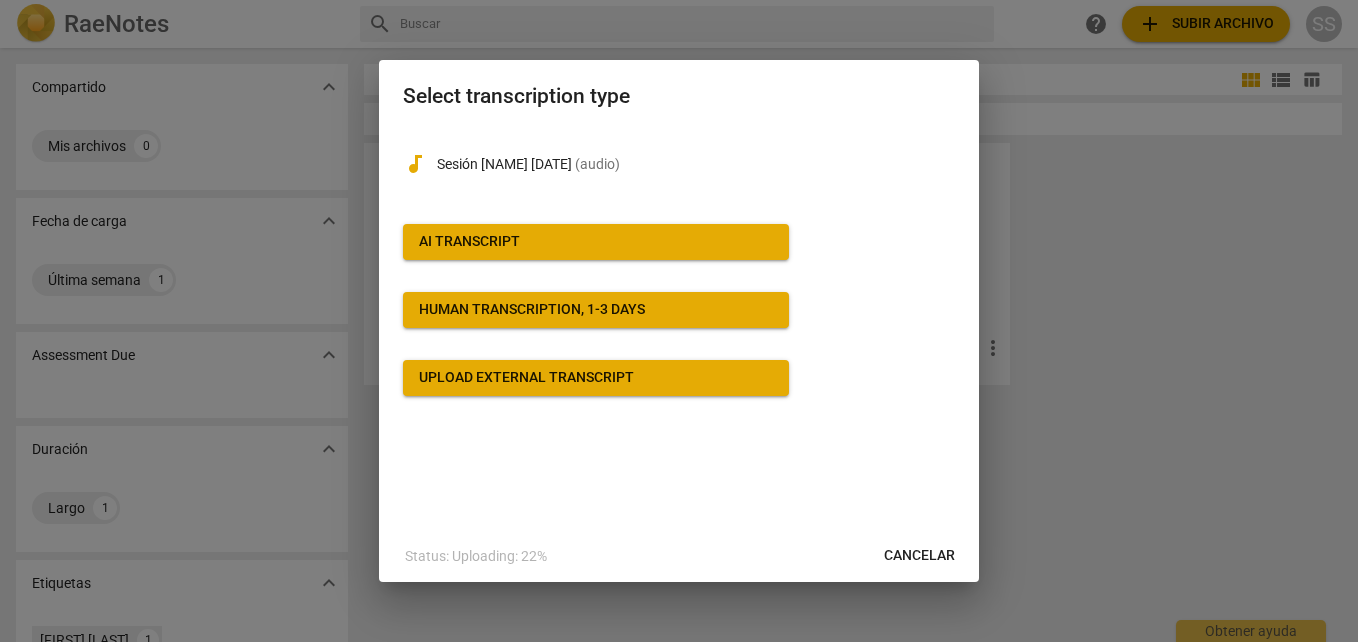 click on "Human transcription, 1-3 days" at bounding box center (596, 310) 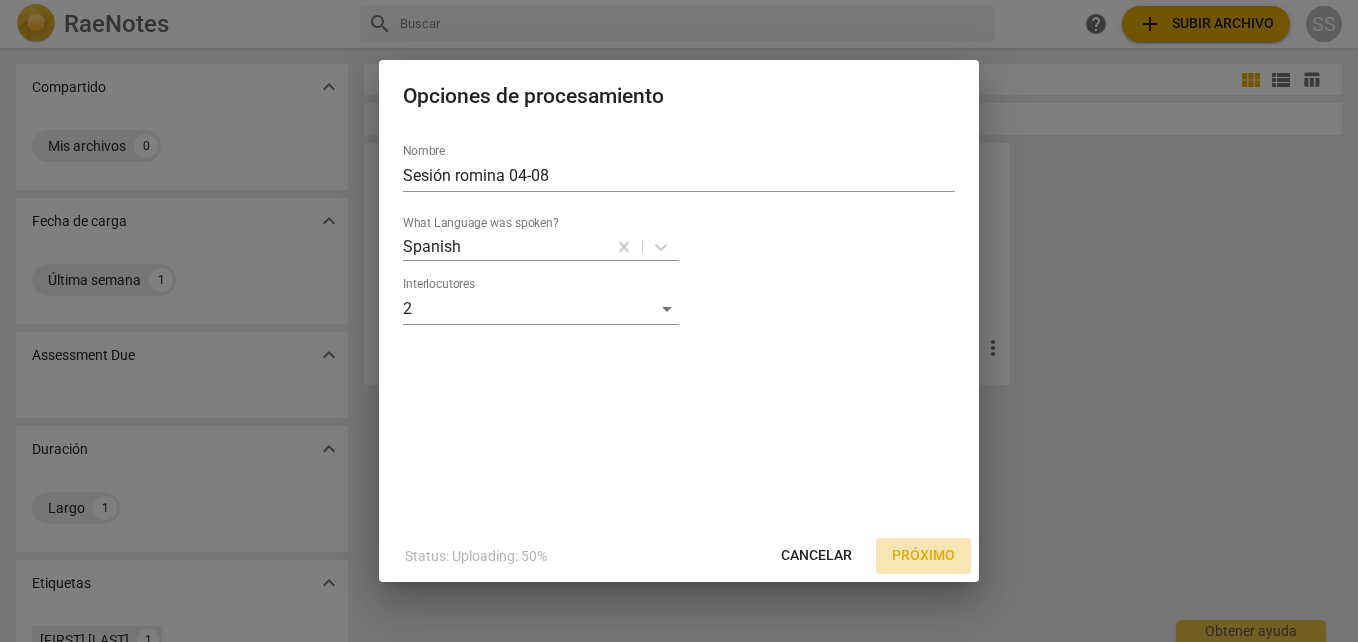 click on "Próximo" at bounding box center [923, 556] 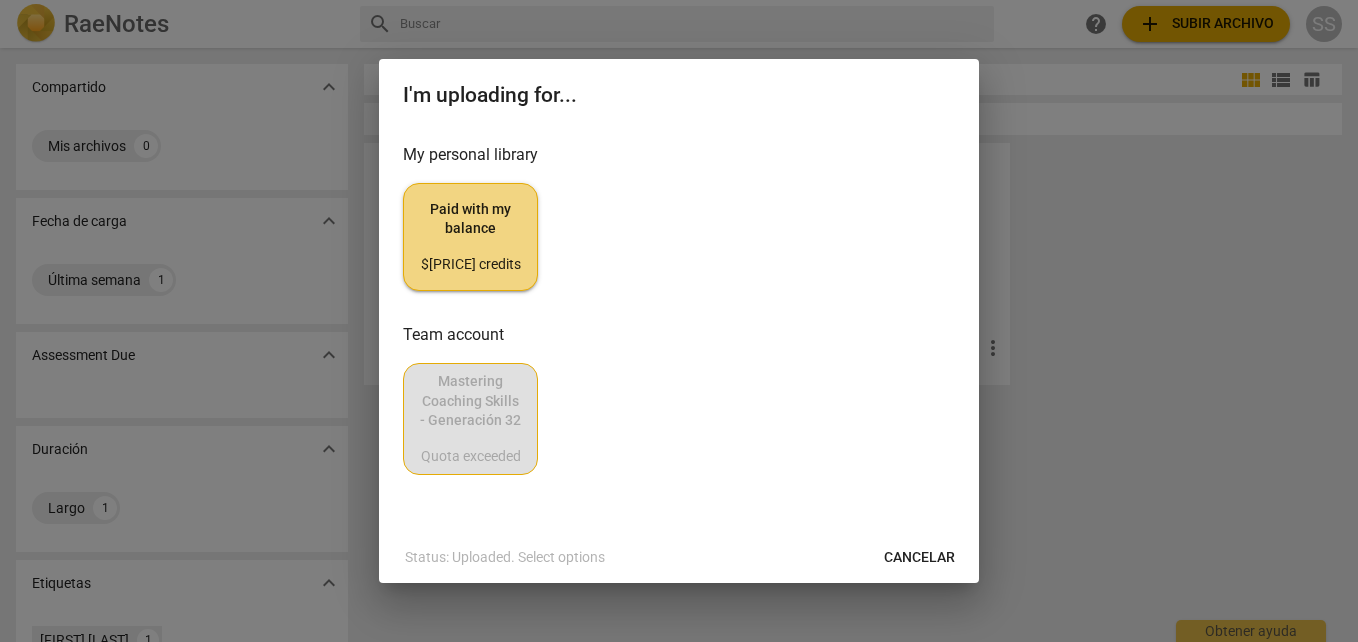 click on "Cancelar" at bounding box center [919, 558] 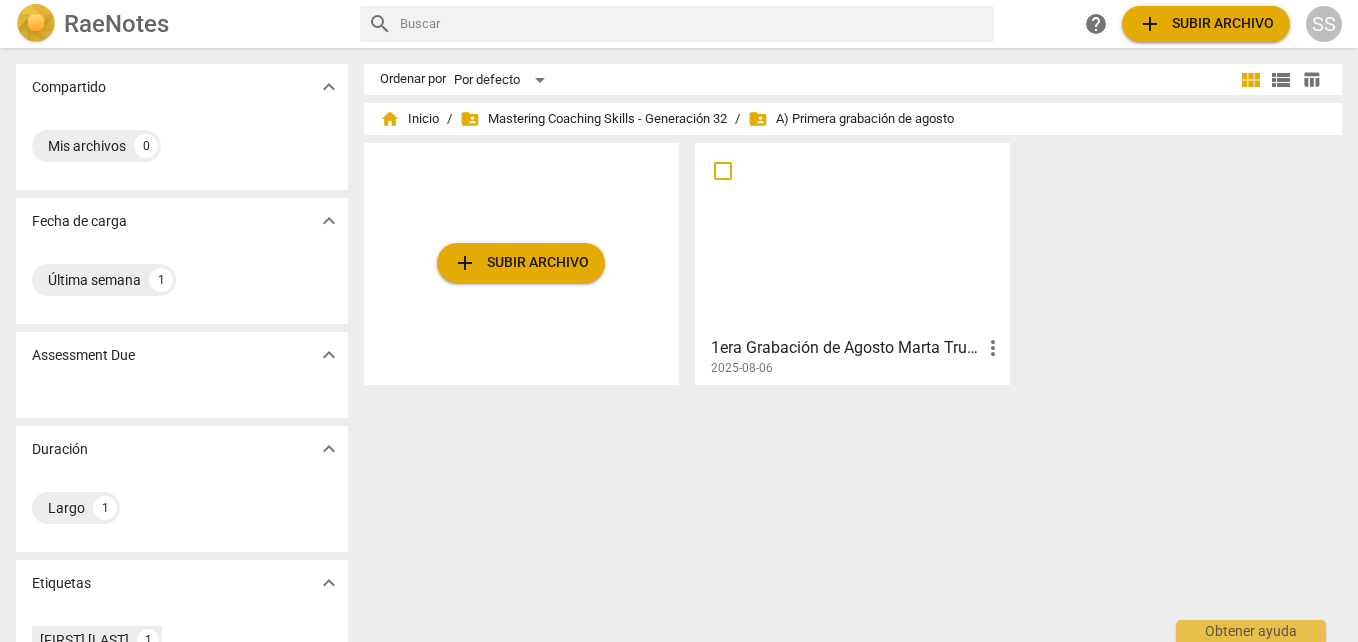 click on "add   Subir archivo" at bounding box center (521, 263) 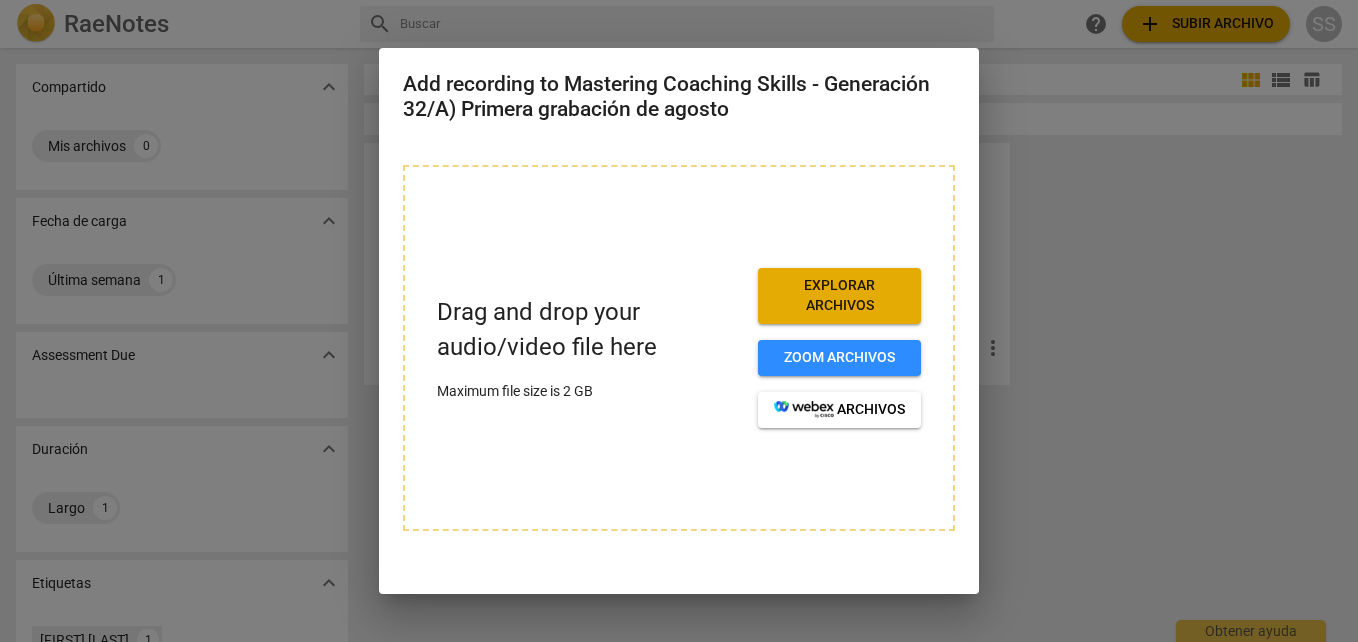 click on "Drag and drop your audio/video file here Maximum file size is 2 GB Explorar archivos Zoom archivos   archivos" at bounding box center (679, 348) 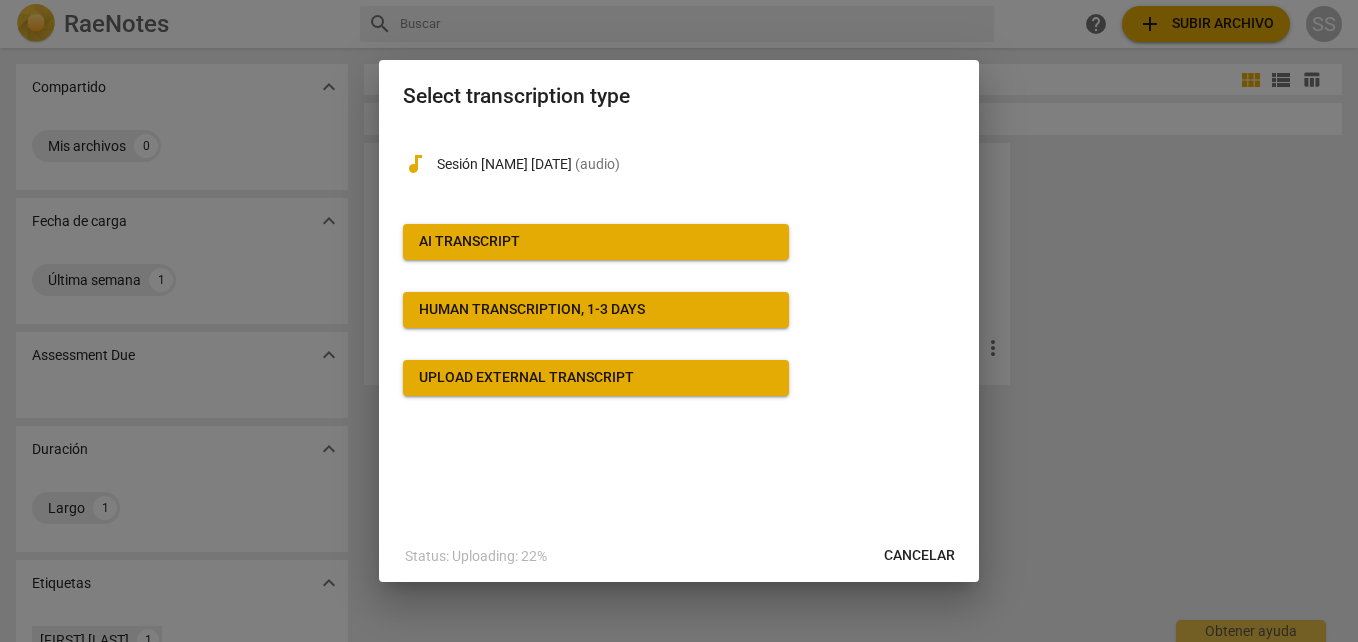 click on "AI Transcript" at bounding box center (596, 242) 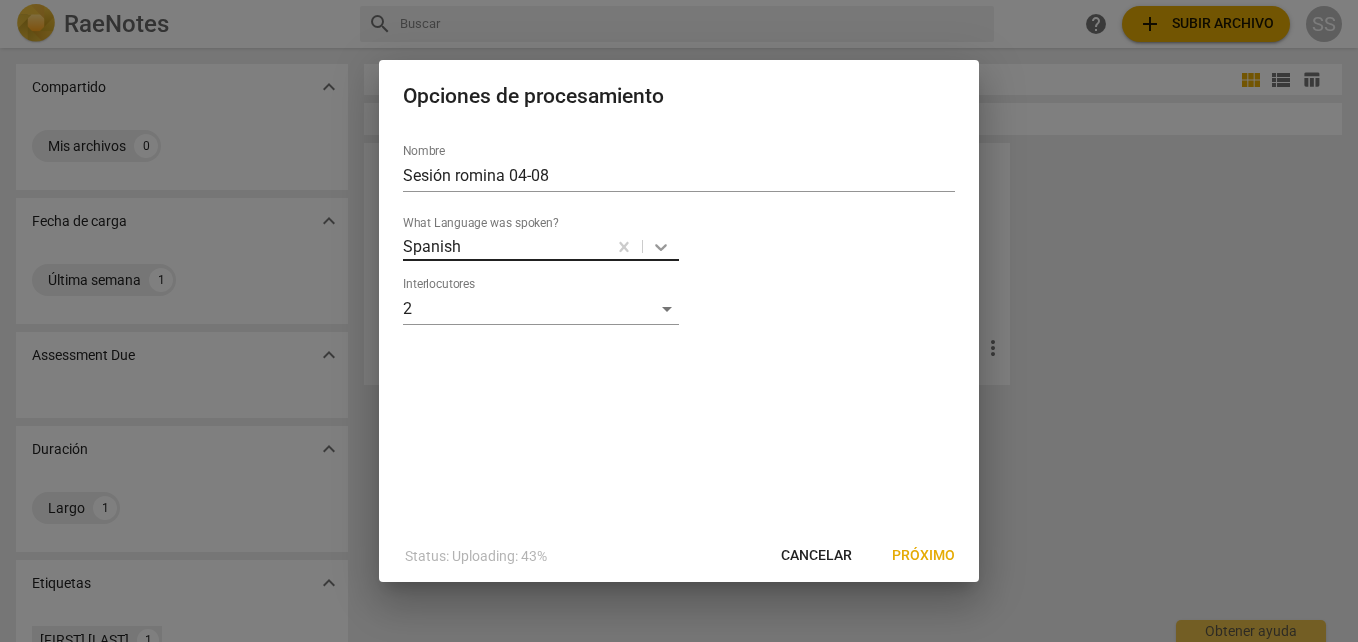click 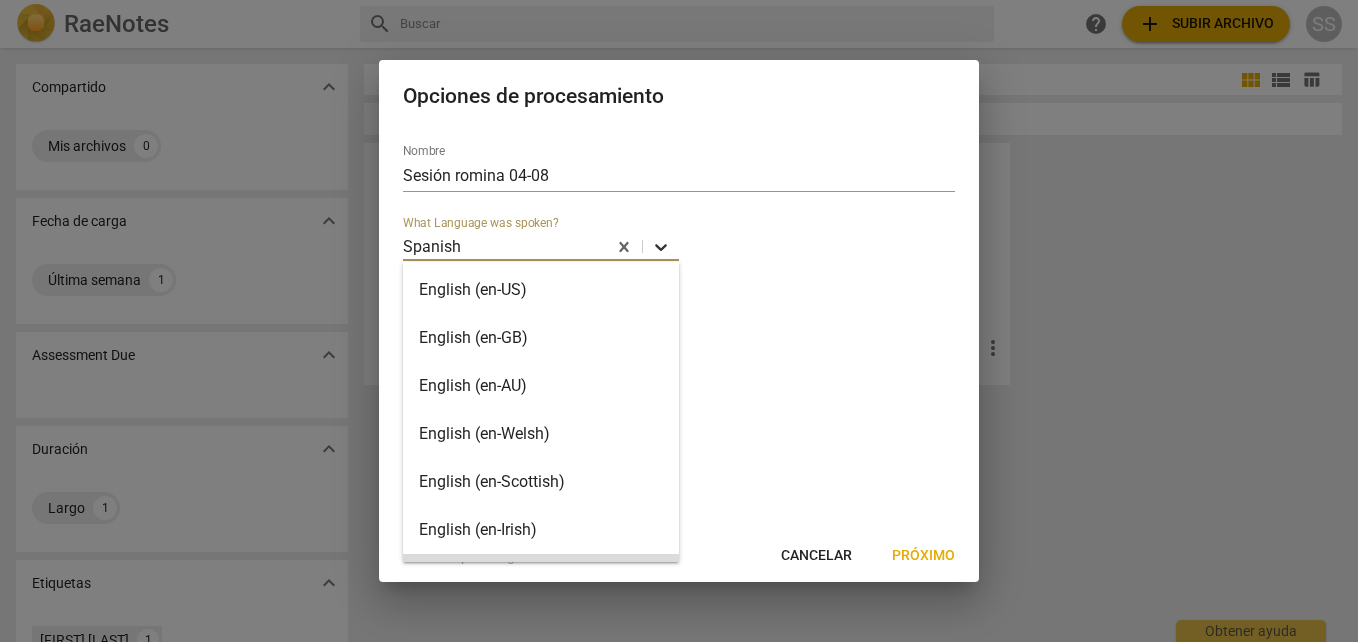 click 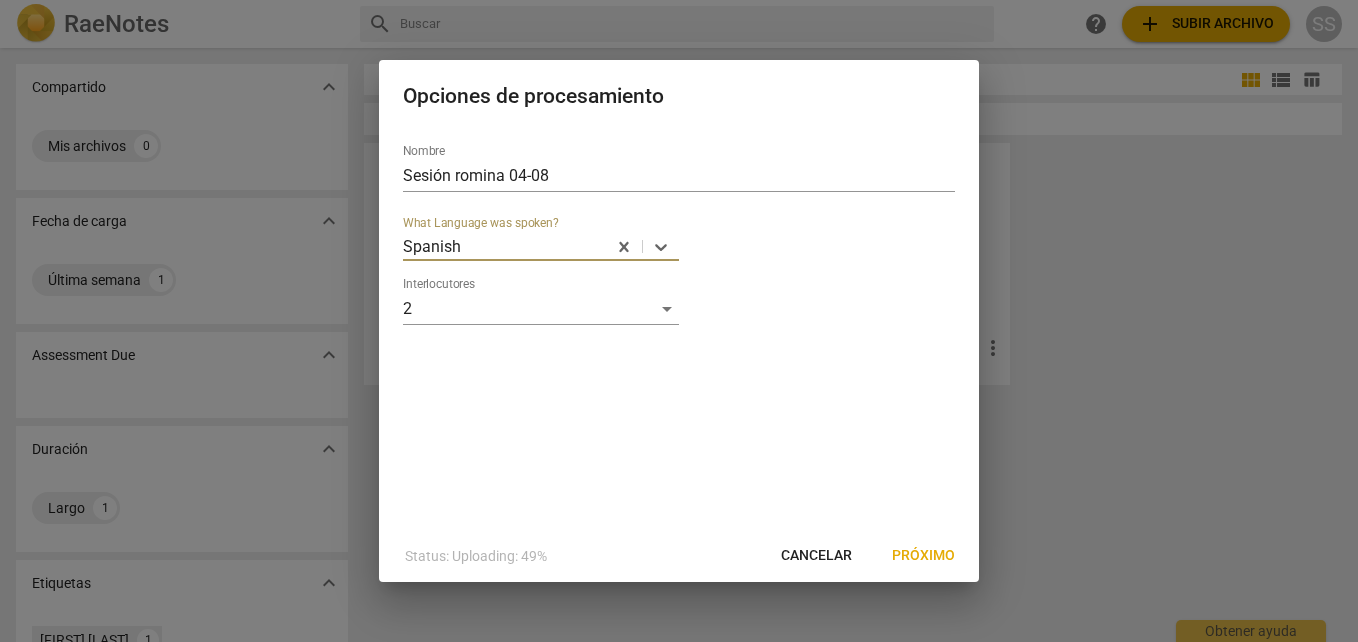 click on "Próximo" at bounding box center [923, 556] 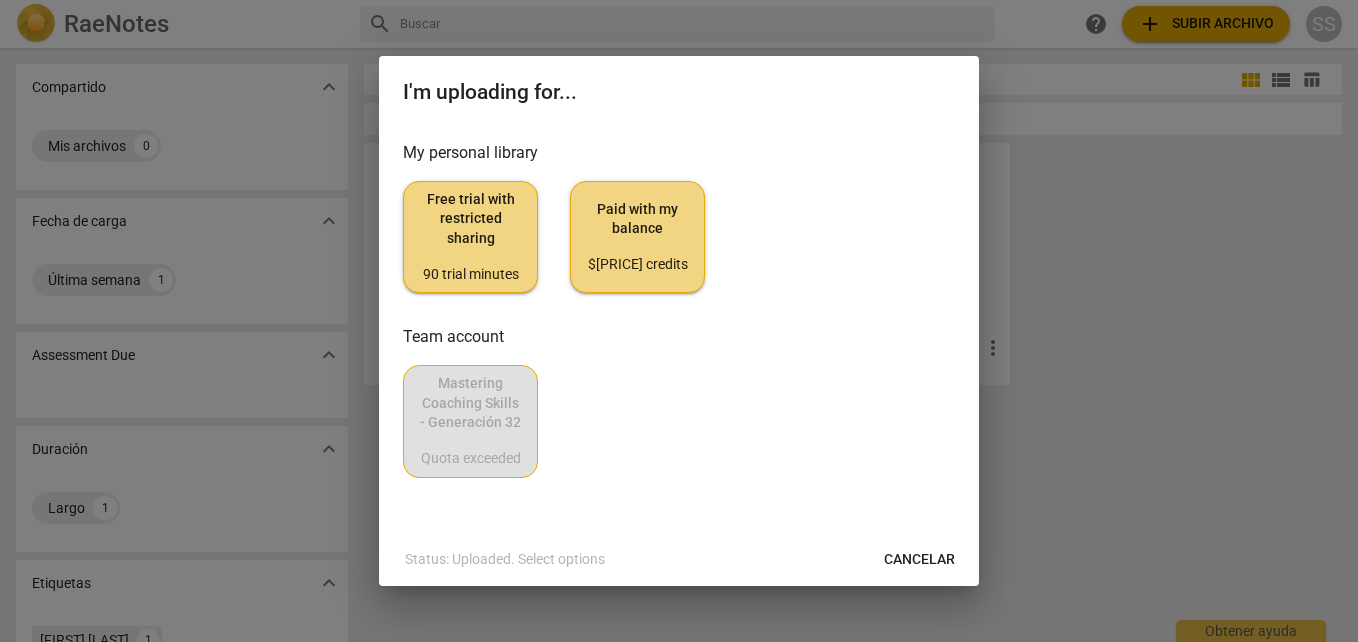 click on "[PRODUCT] - [PRODUCT] [NUMBER] [PRODUCT]" at bounding box center [679, 421] 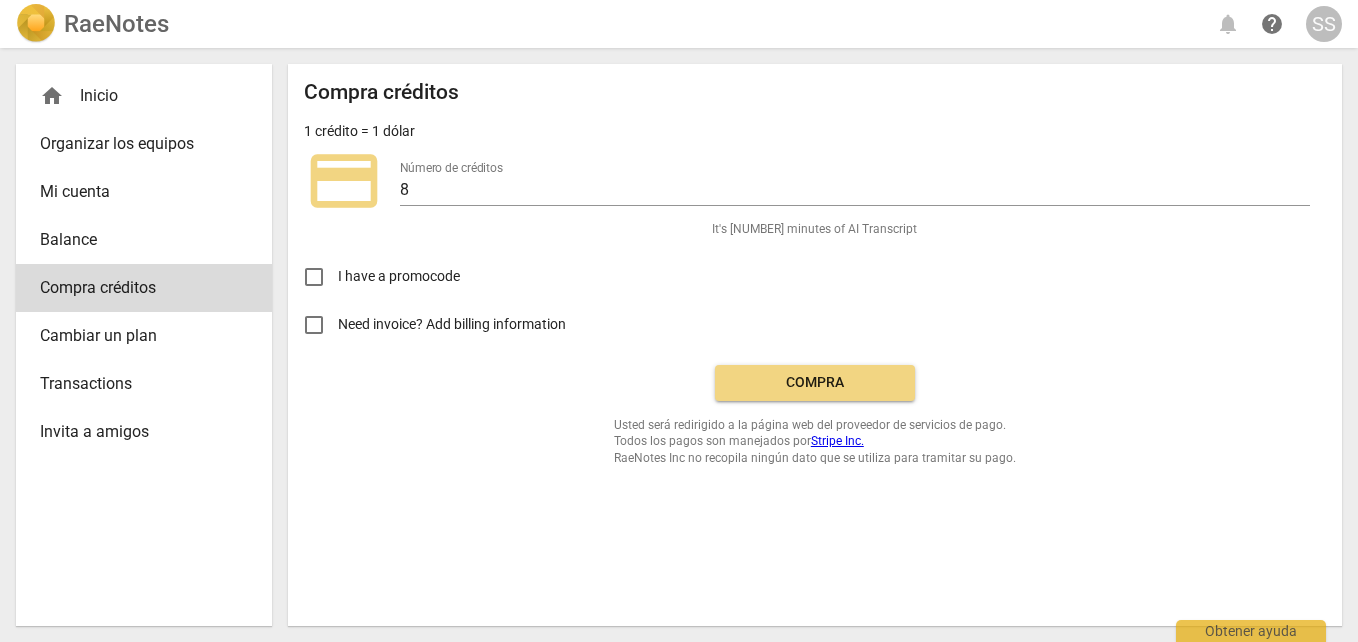 click on "Compra" at bounding box center (815, 383) 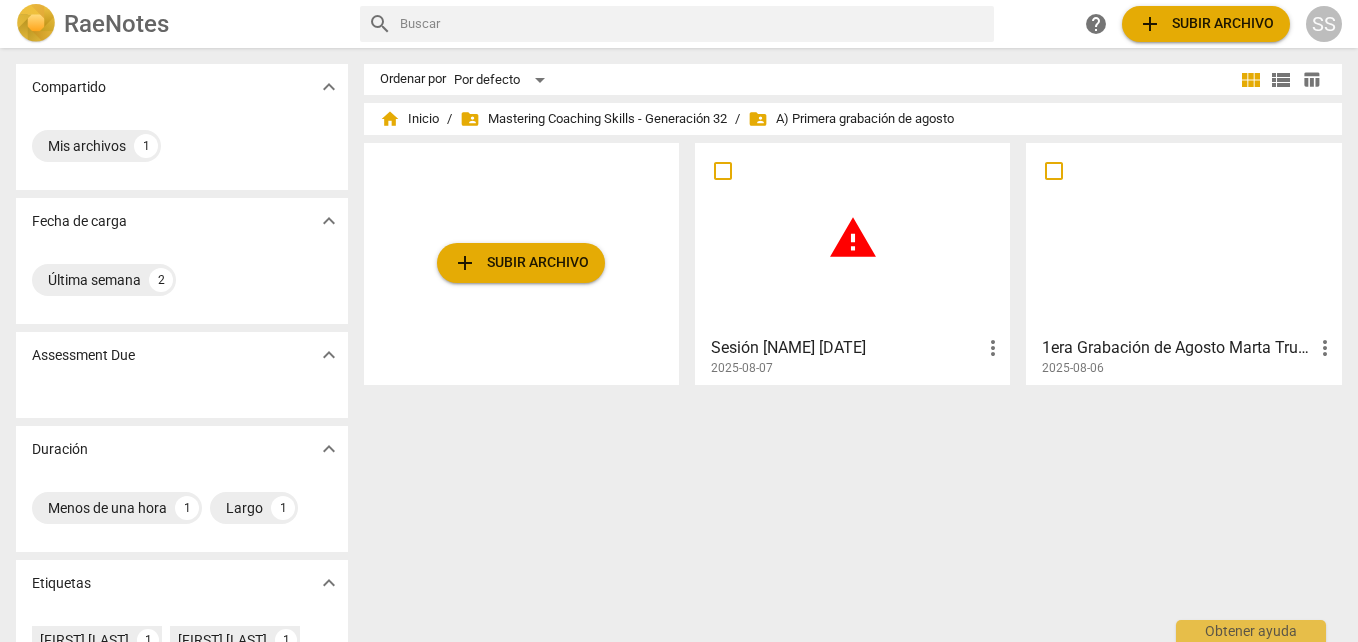 scroll, scrollTop: 0, scrollLeft: 0, axis: both 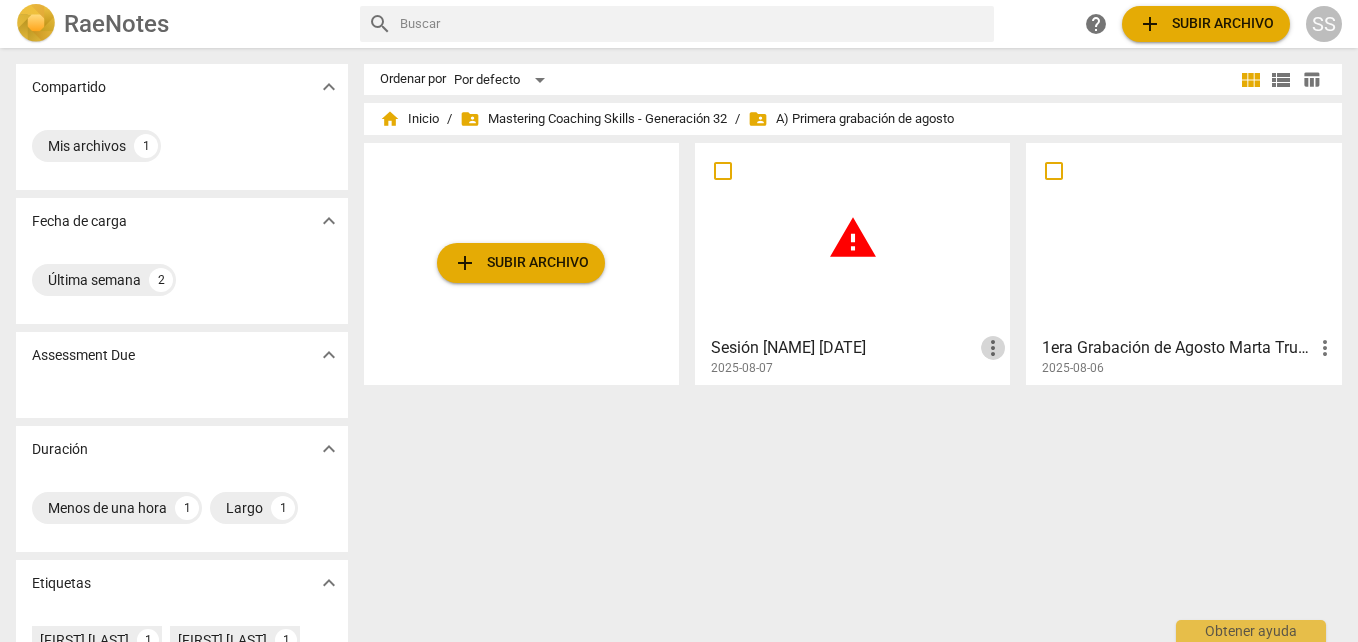 click on "more_vert" at bounding box center (993, 348) 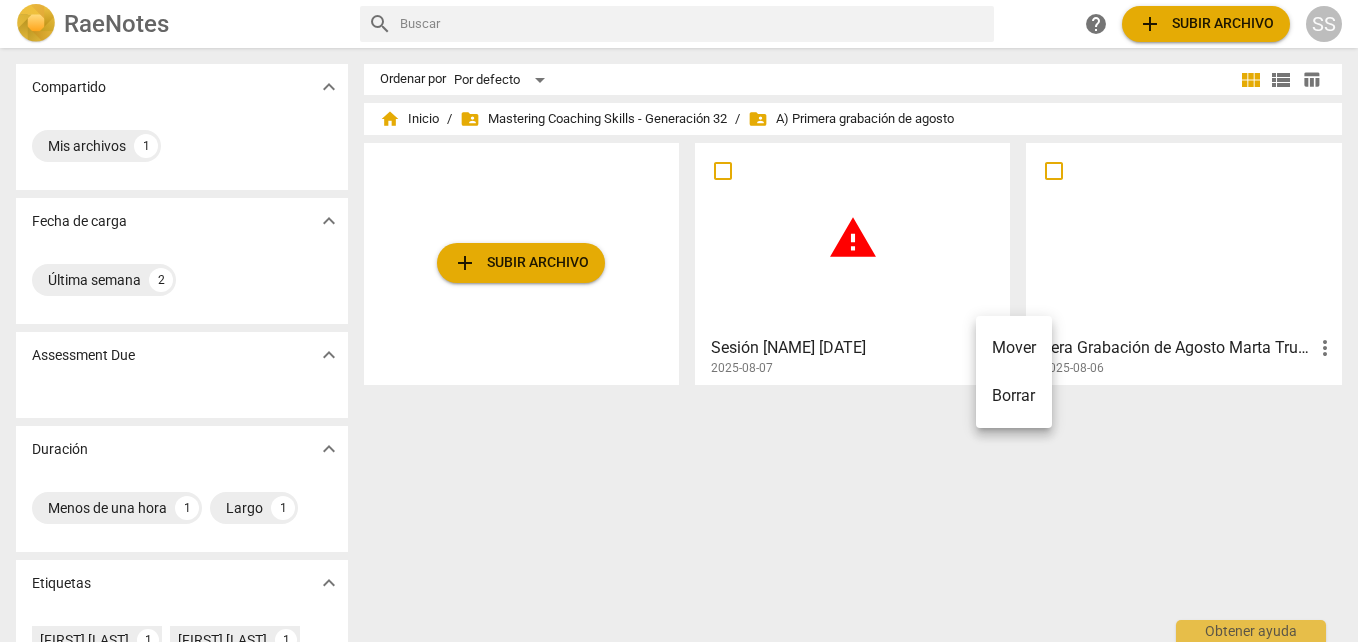 click on "Borrar" at bounding box center [1014, 396] 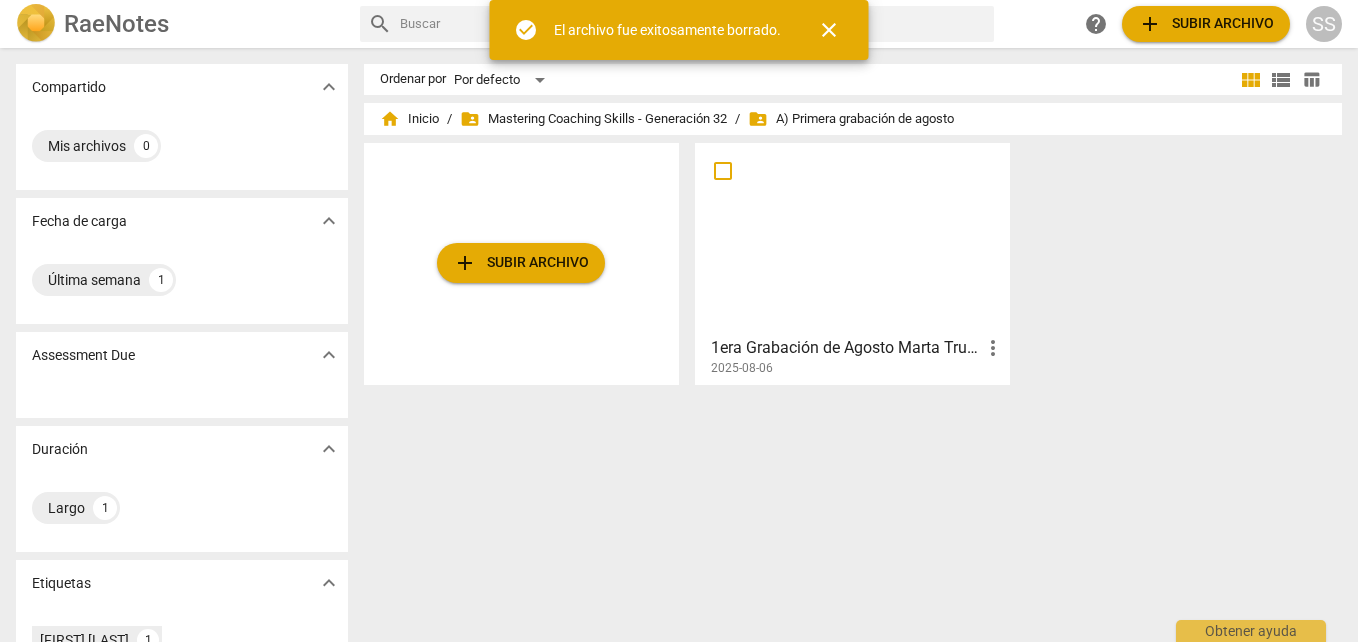 click on "add   Subir archivo" at bounding box center (521, 263) 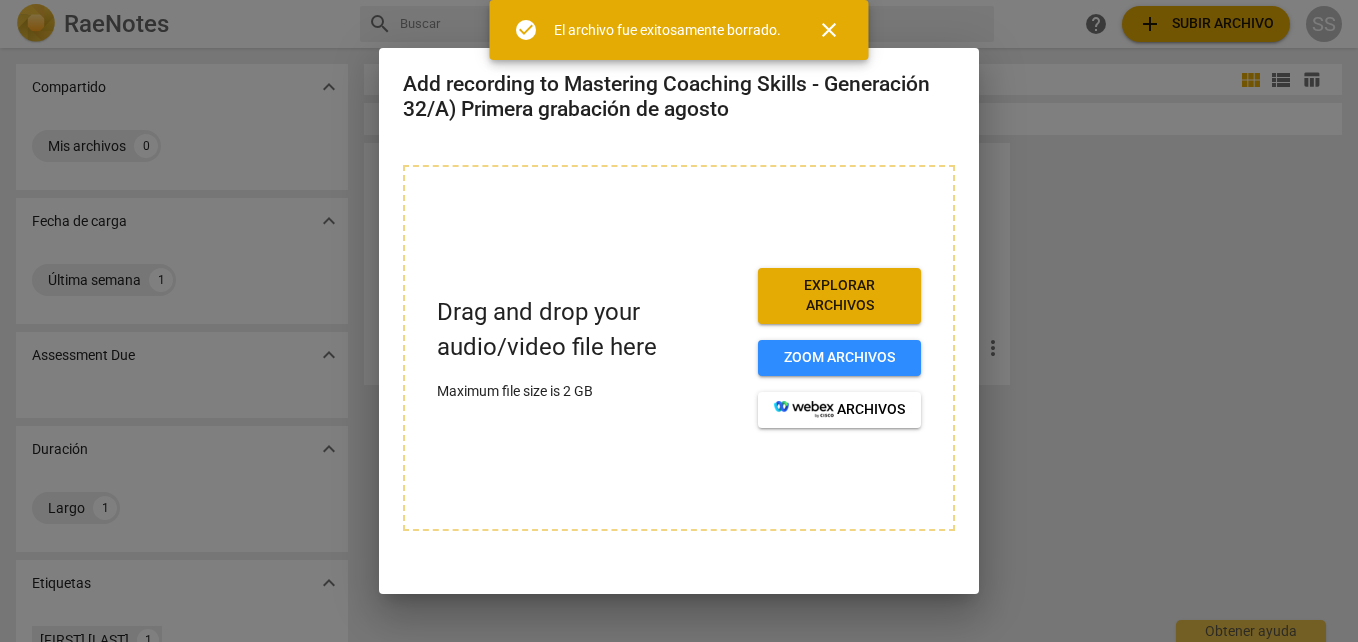 click on "Explorar archivos" at bounding box center (839, 295) 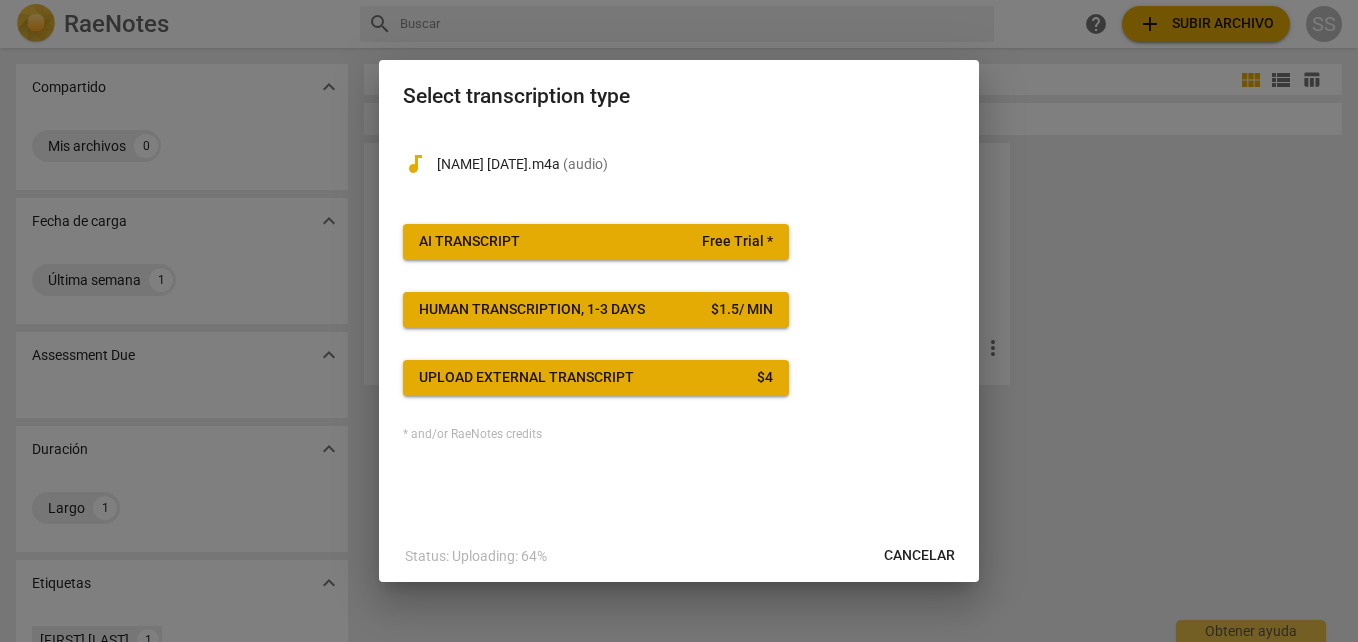click on "AI Transcript Free Trial *" at bounding box center (596, 242) 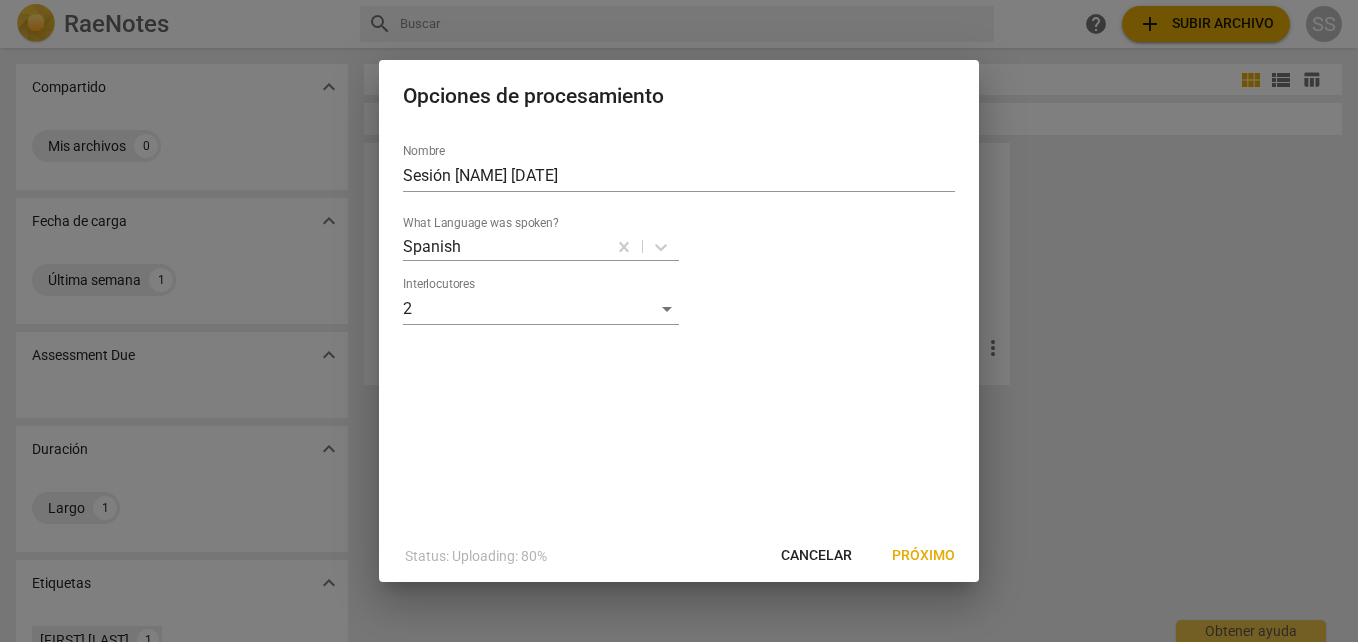 click on "Próximo" at bounding box center (923, 556) 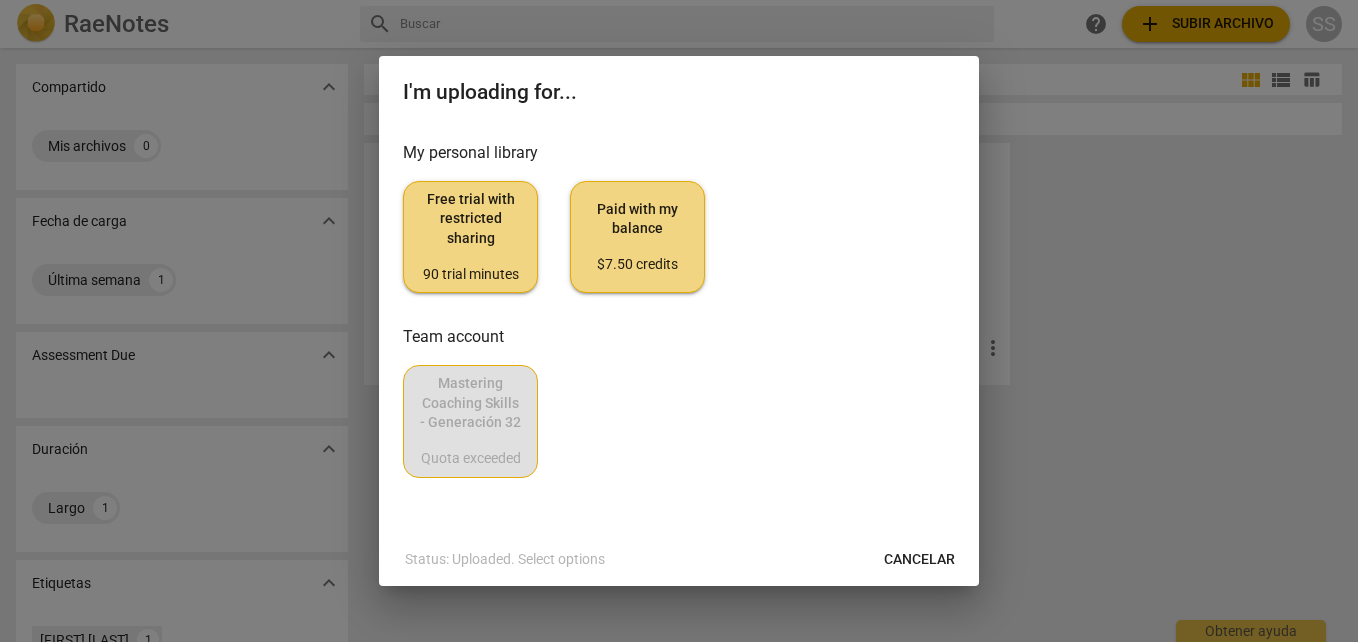 click on "$[PRICE] credits" at bounding box center [637, 265] 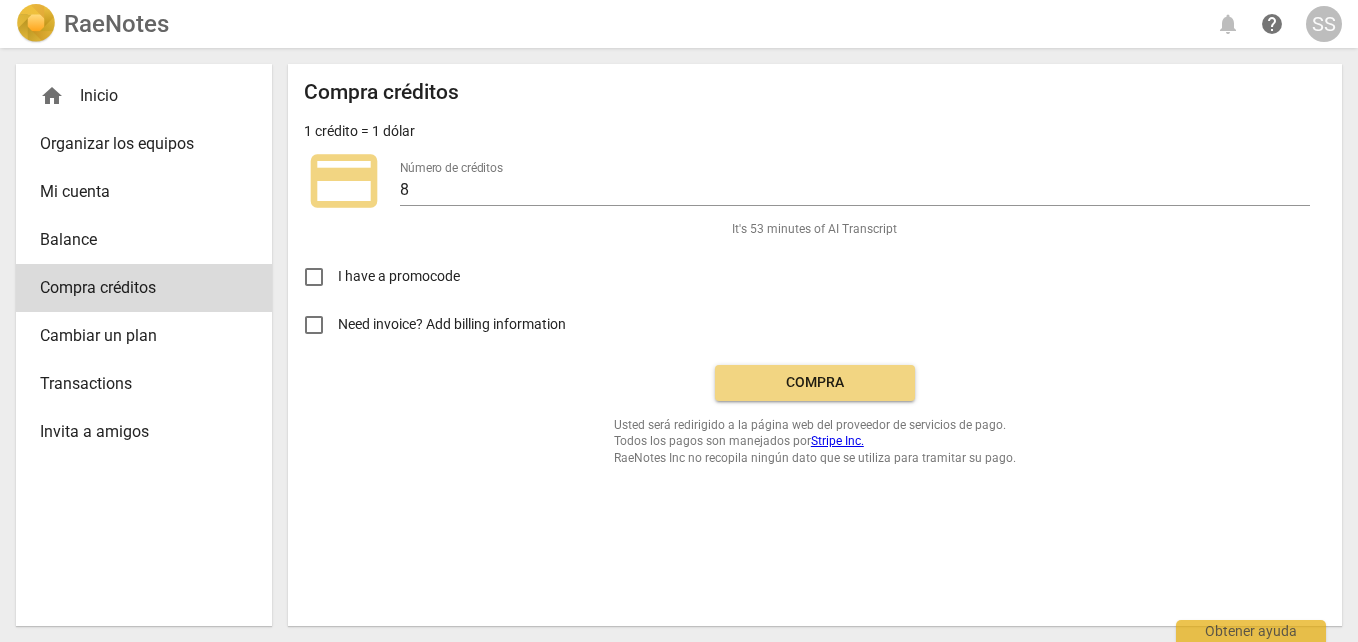 click on "Compra" at bounding box center (815, 383) 